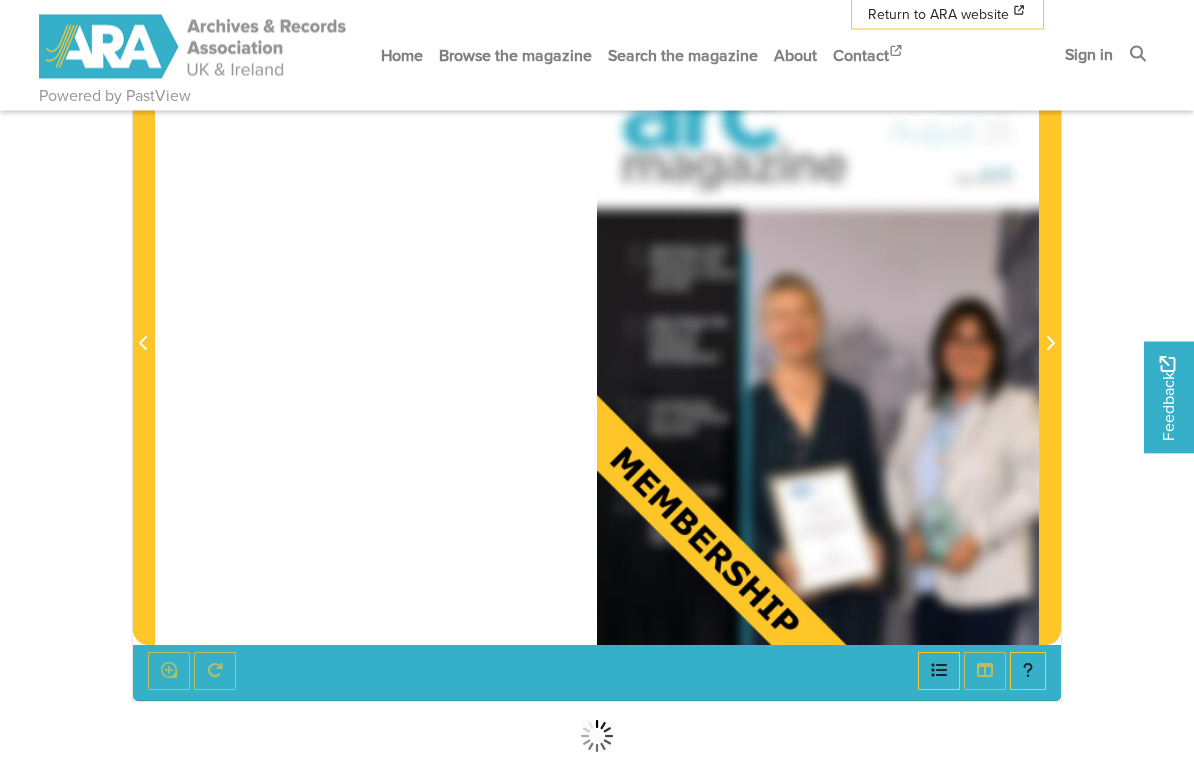 scroll, scrollTop: 368, scrollLeft: 0, axis: vertical 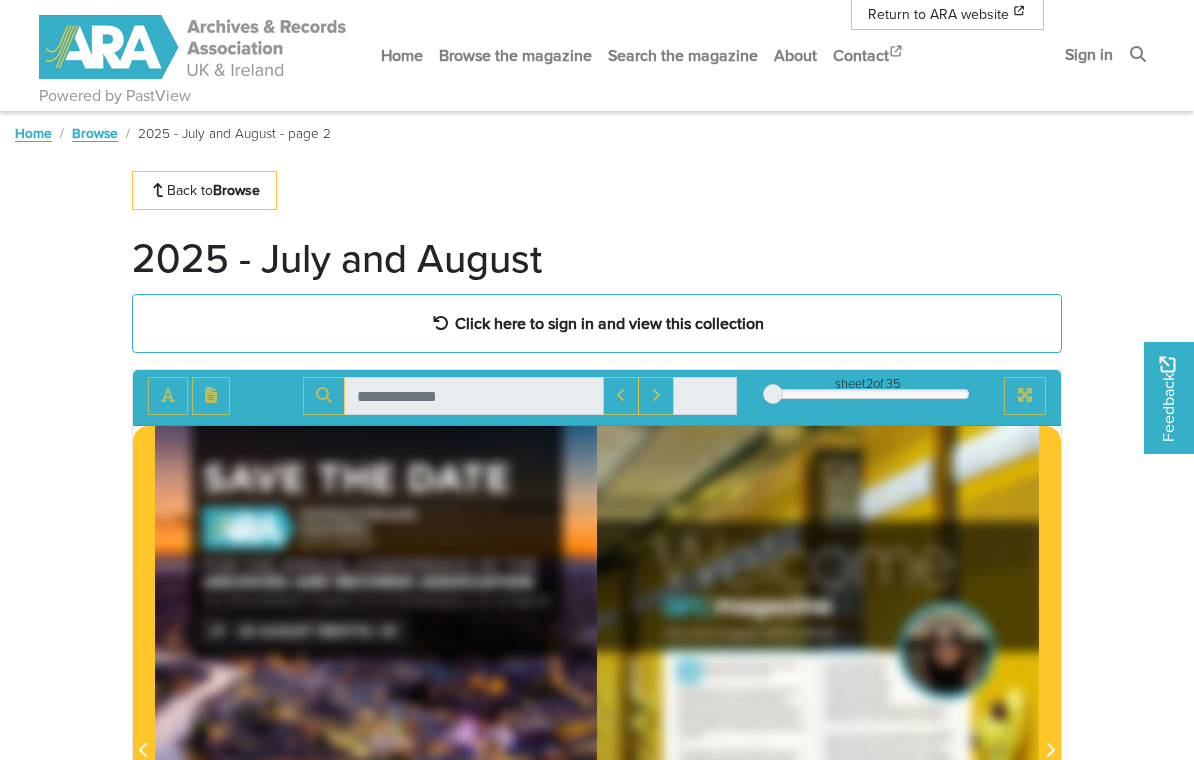click on "Click here to sign in                                                                                    and                            view this collection" at bounding box center (609, 323) 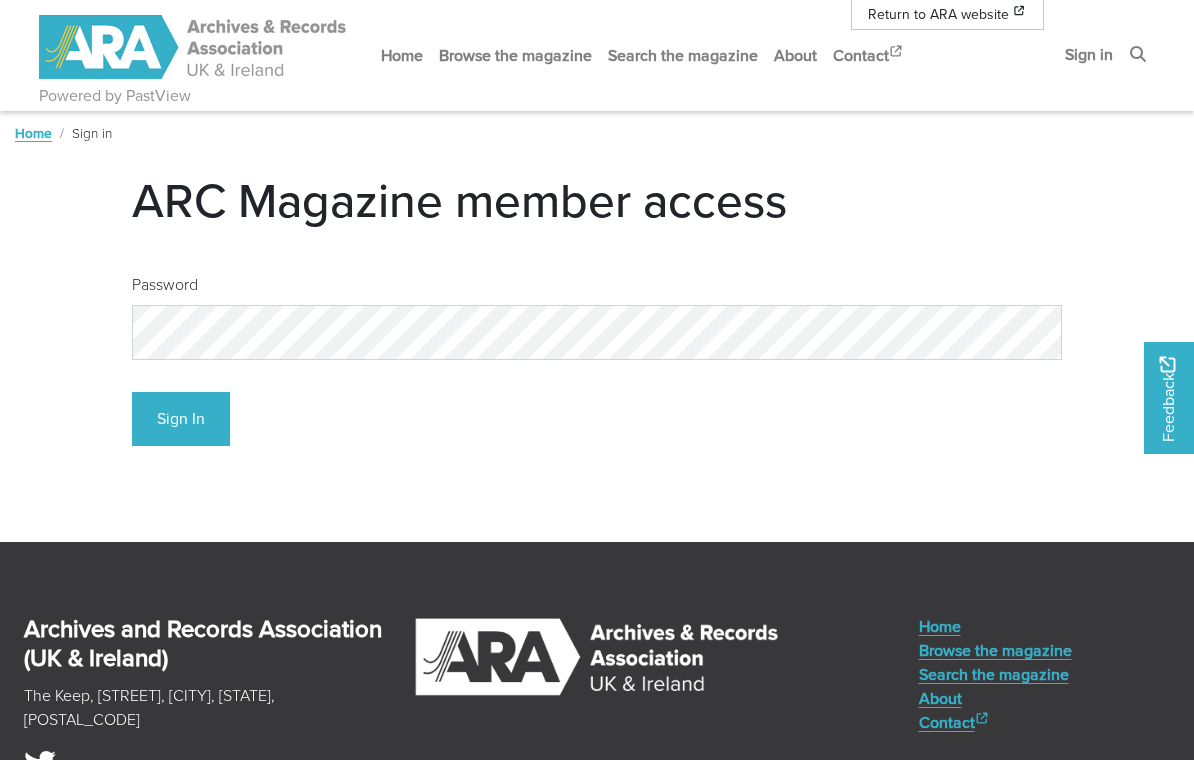 scroll, scrollTop: 0, scrollLeft: 0, axis: both 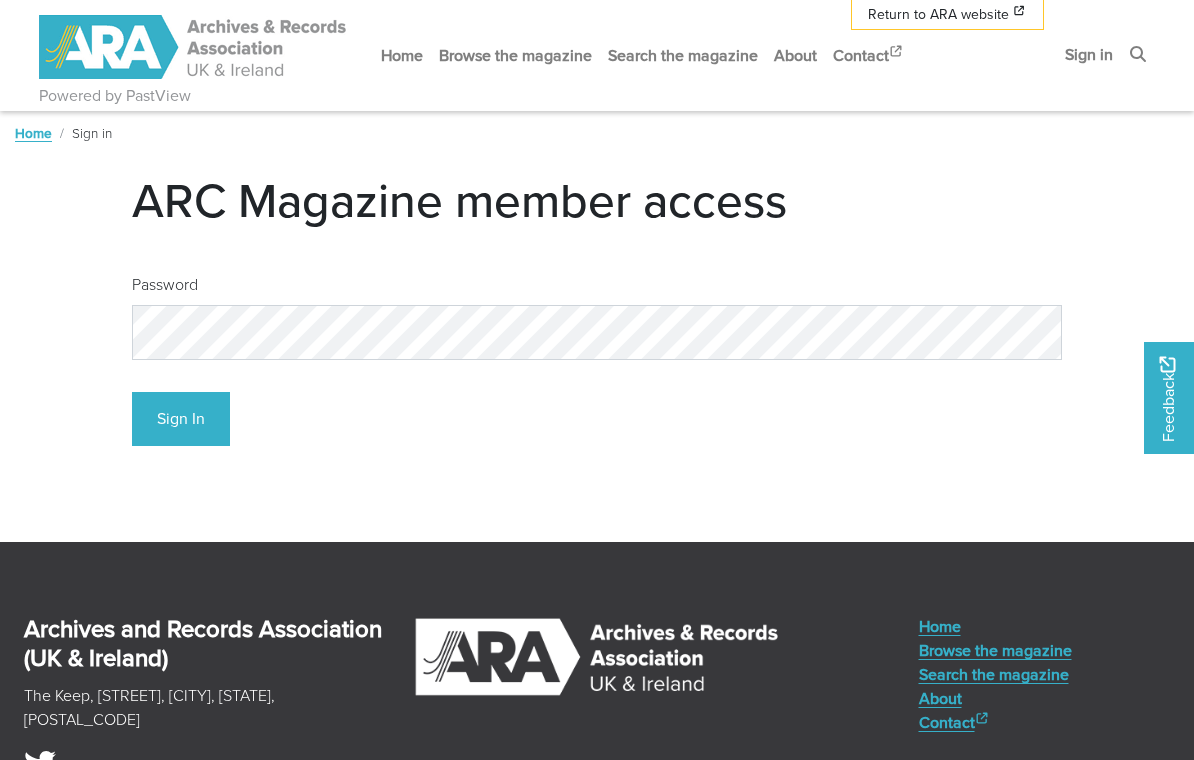 click on "Sign In" at bounding box center (181, 419) 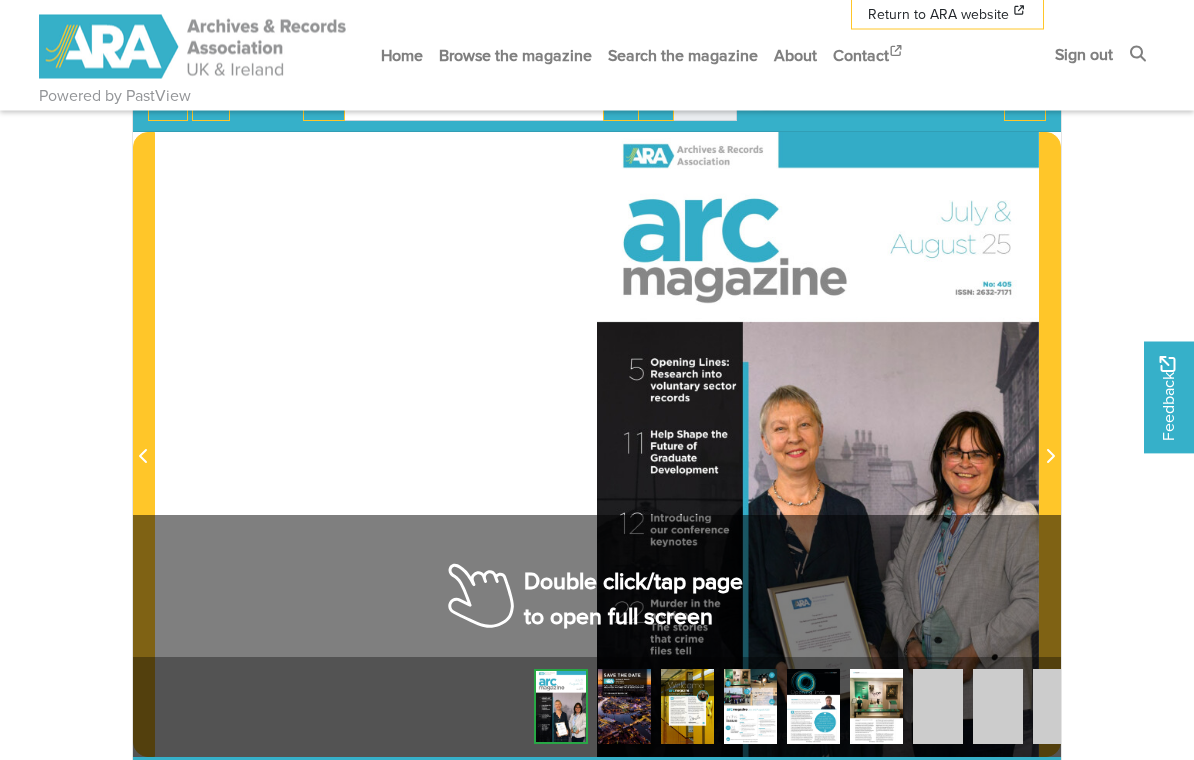 scroll, scrollTop: 339, scrollLeft: 0, axis: vertical 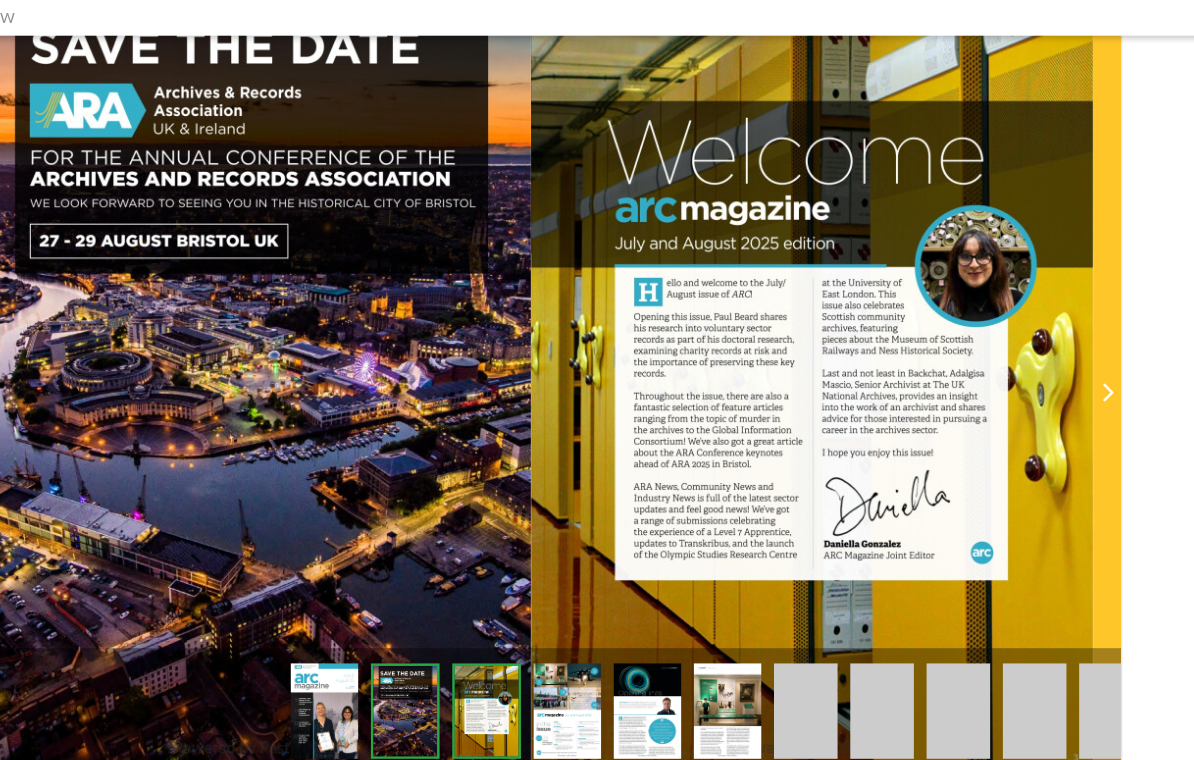 click 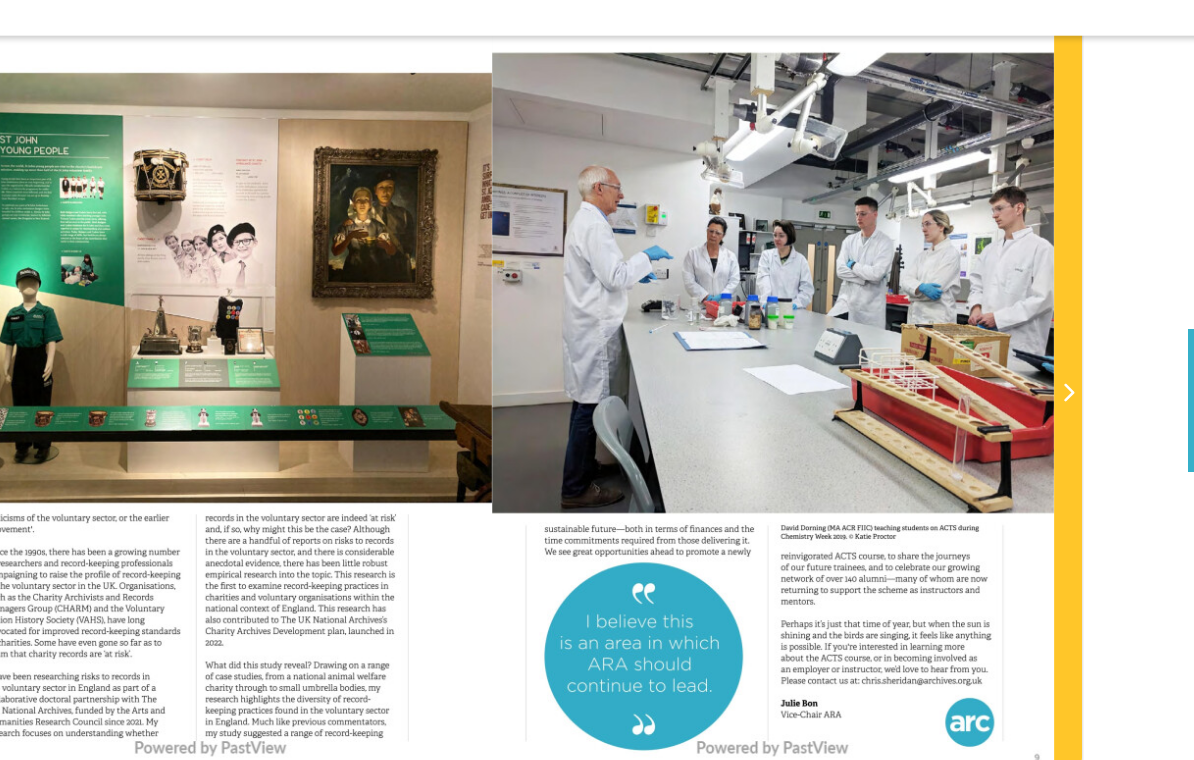 click 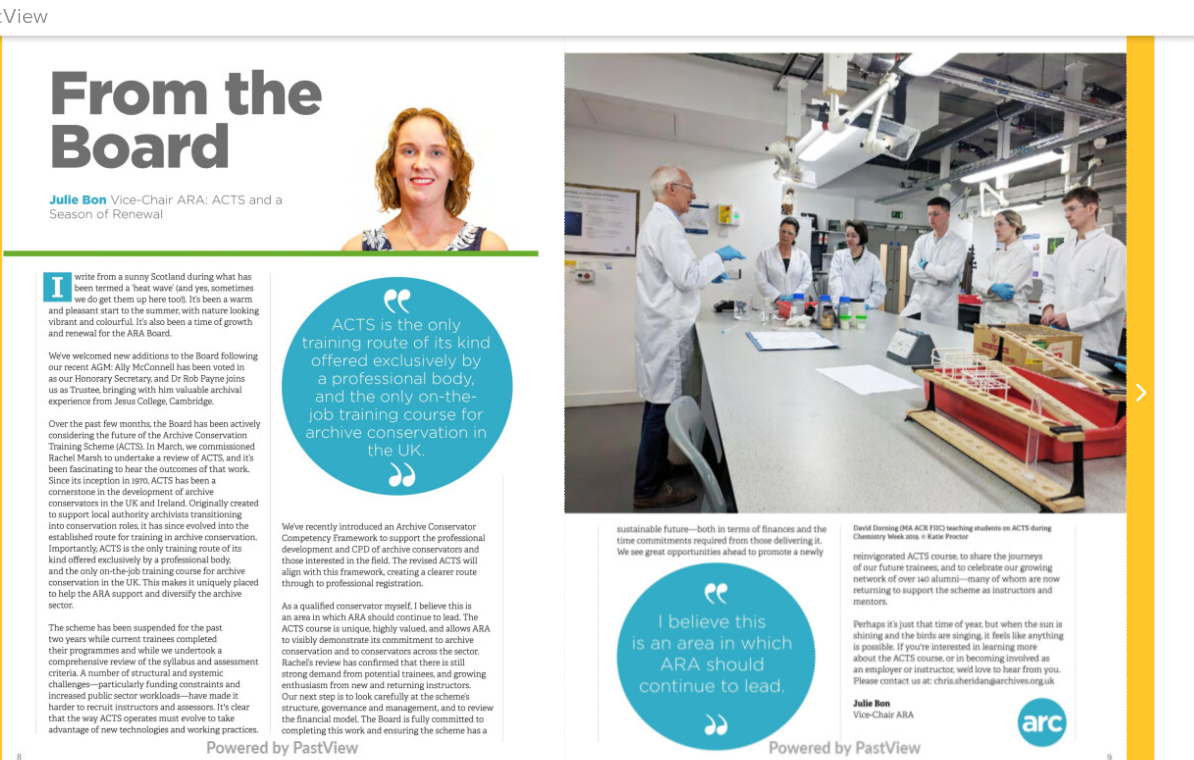 click 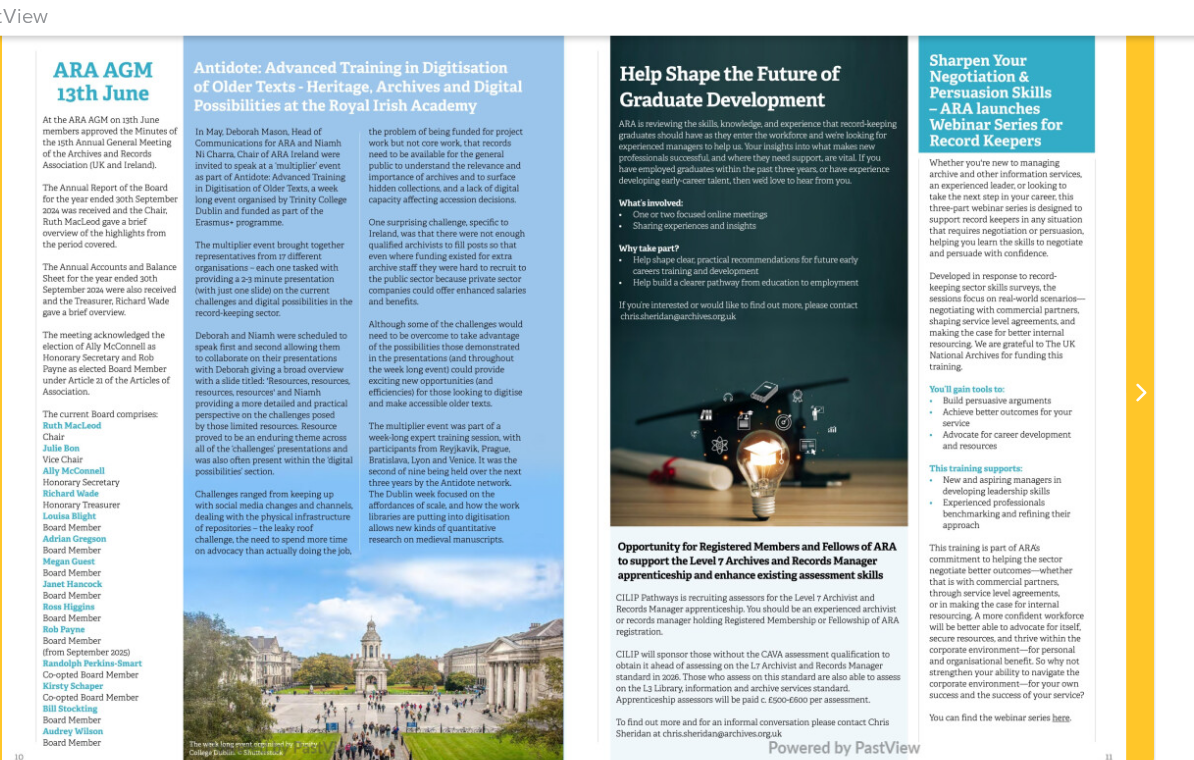 click at bounding box center (376, 380) 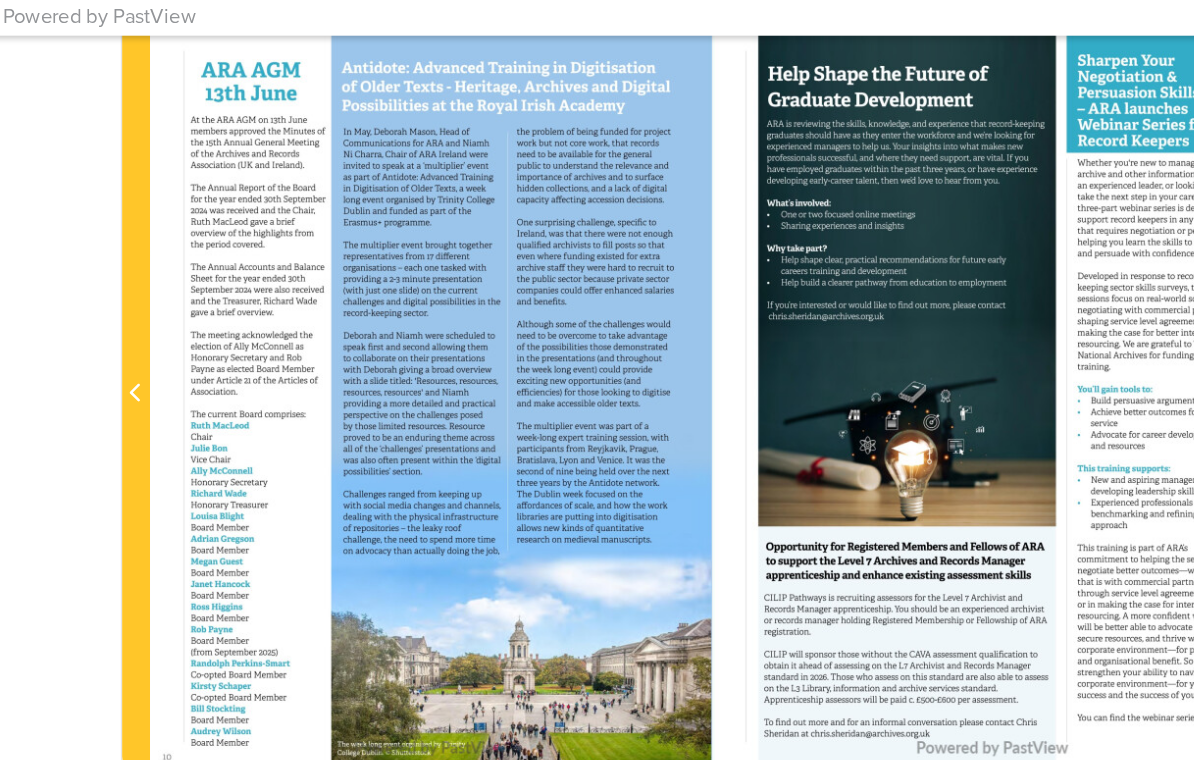 click 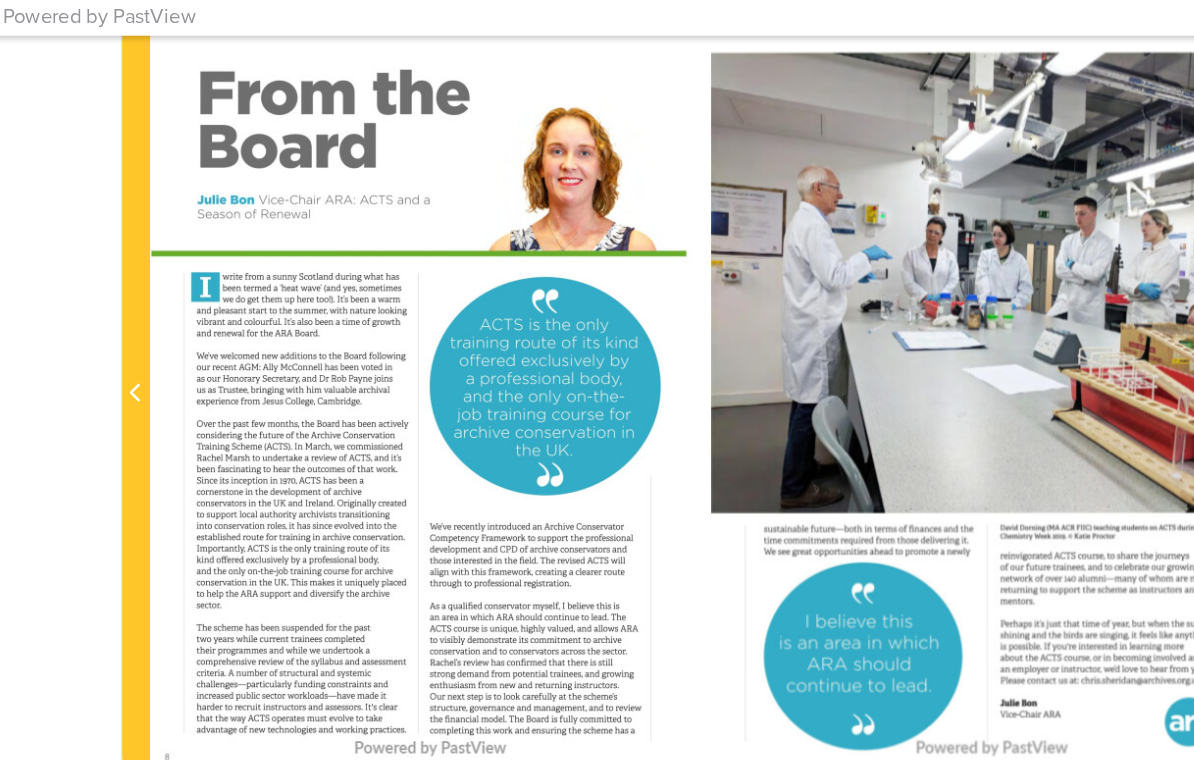 click 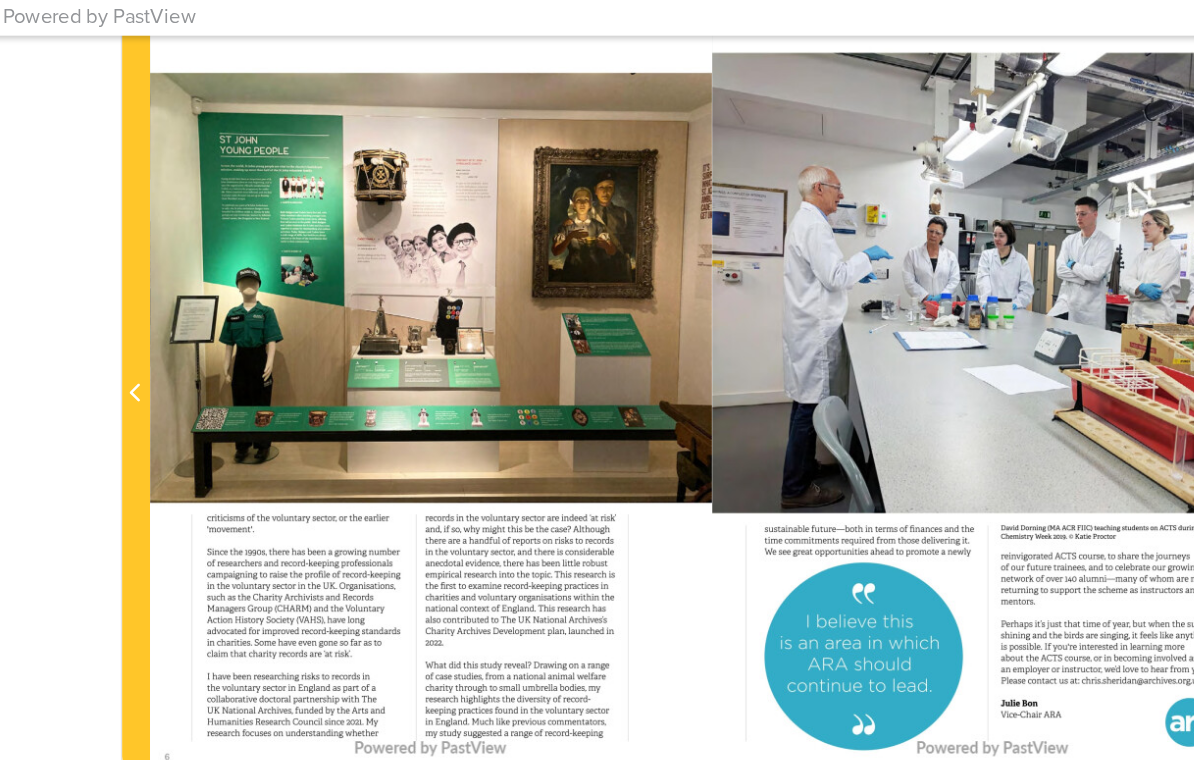 click at bounding box center [376, 380] 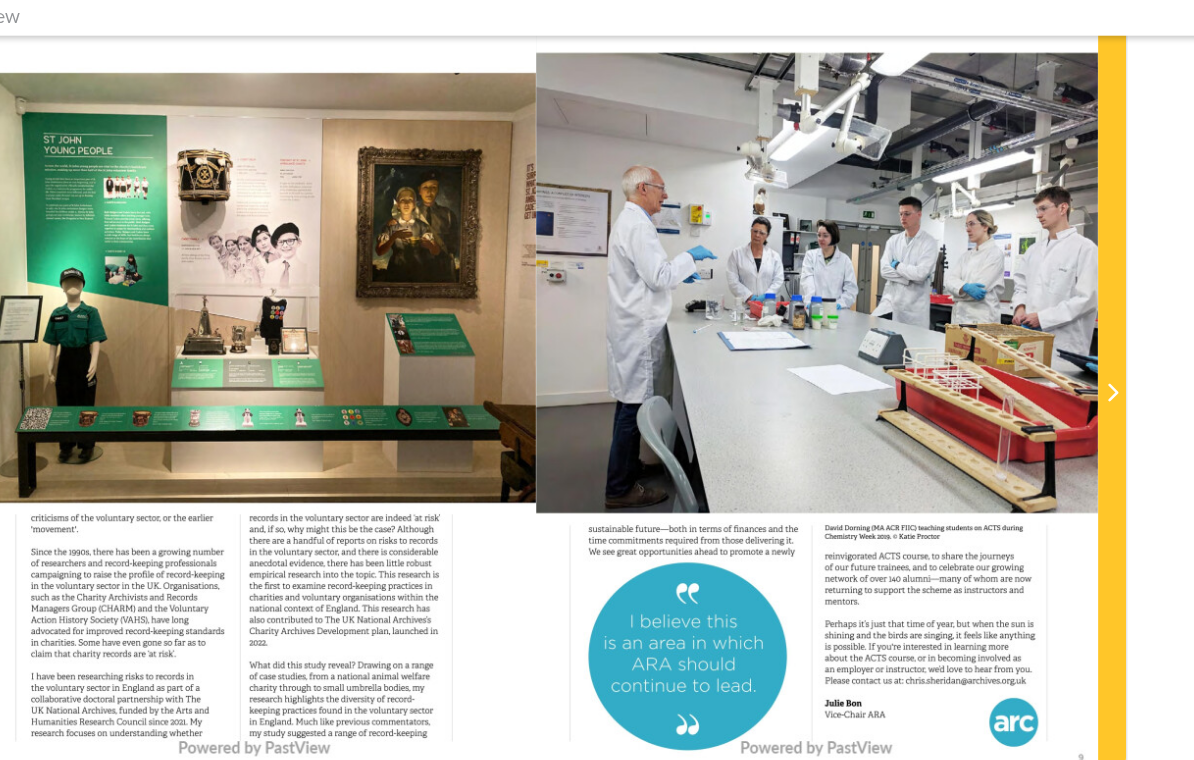 click at bounding box center [1050, 393] 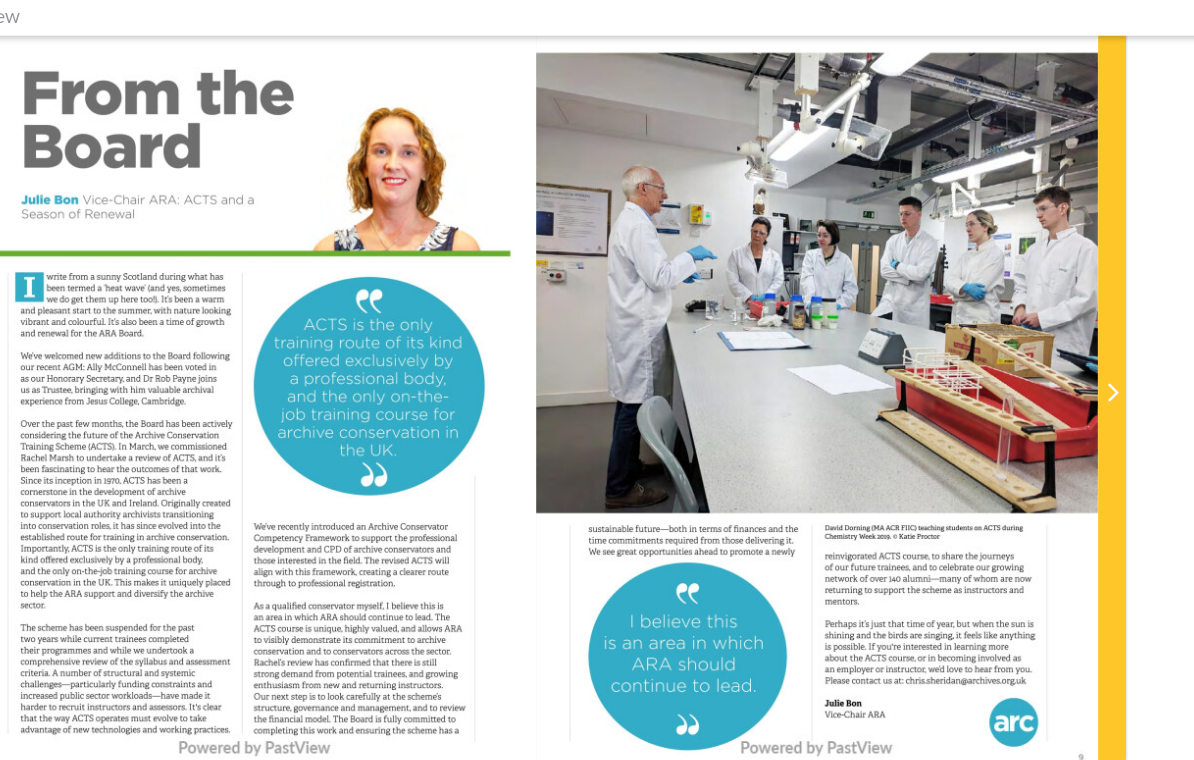 click 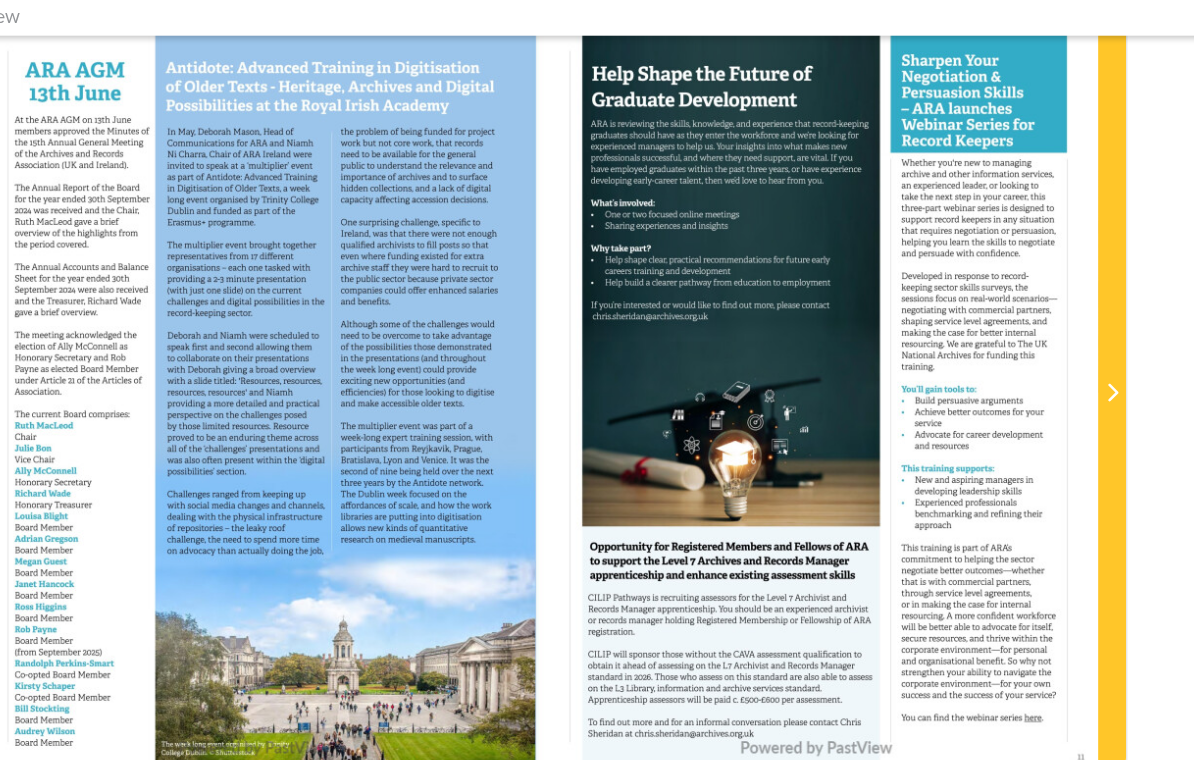 click 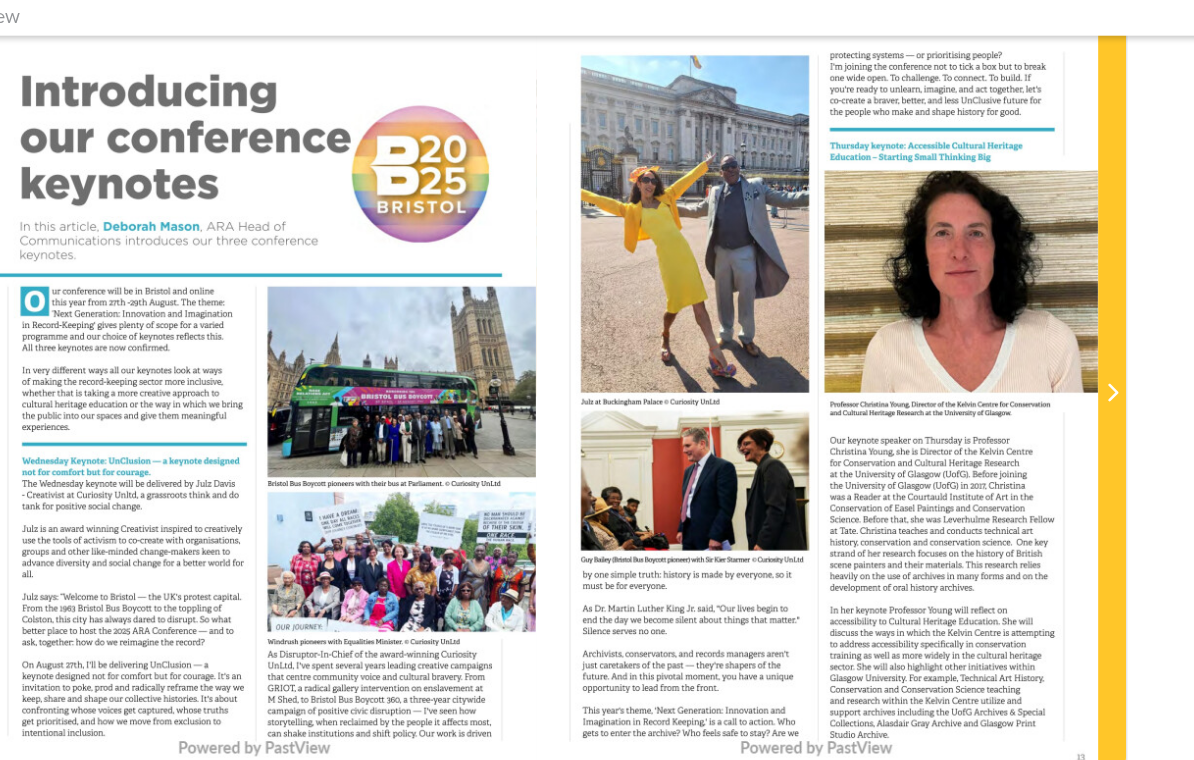 click 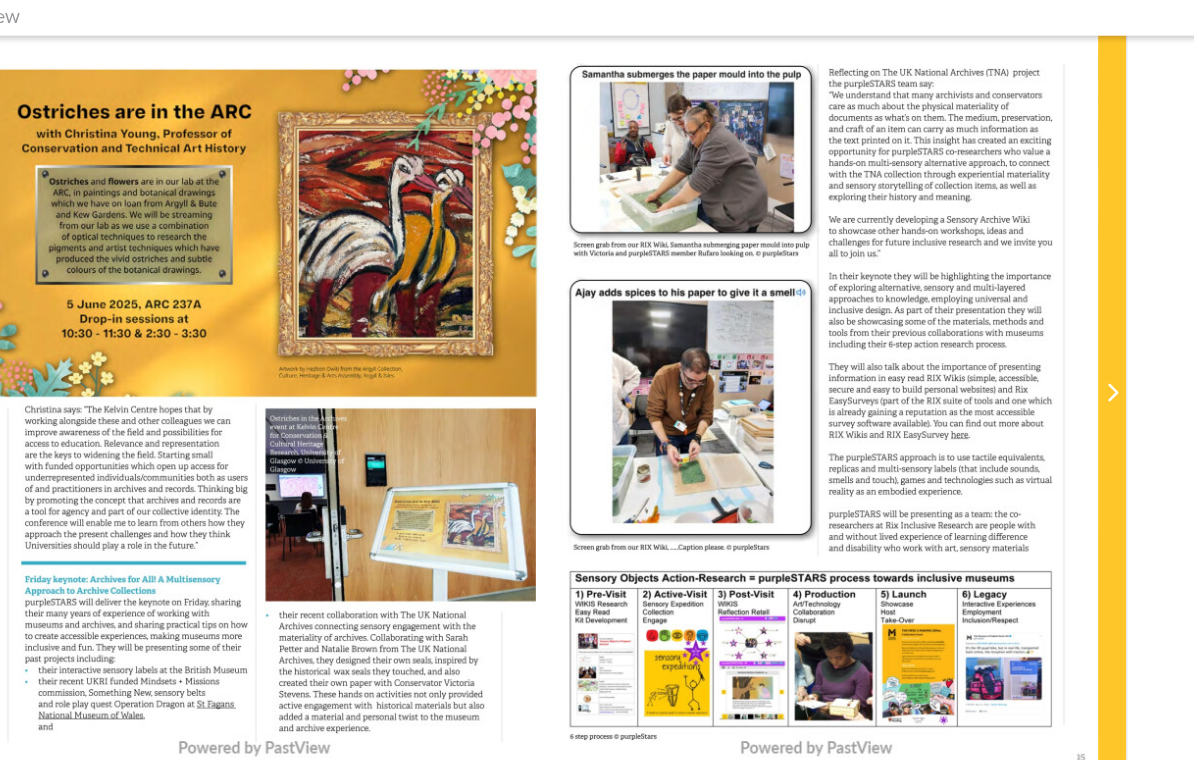 click 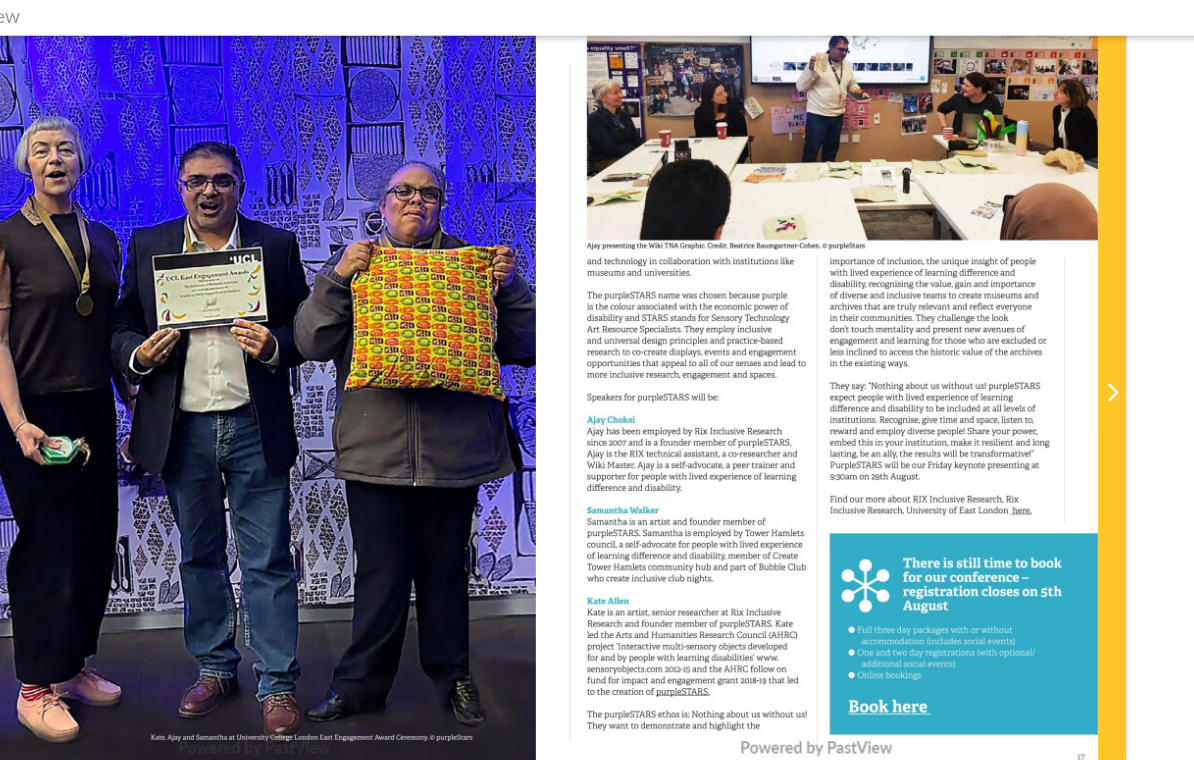 click 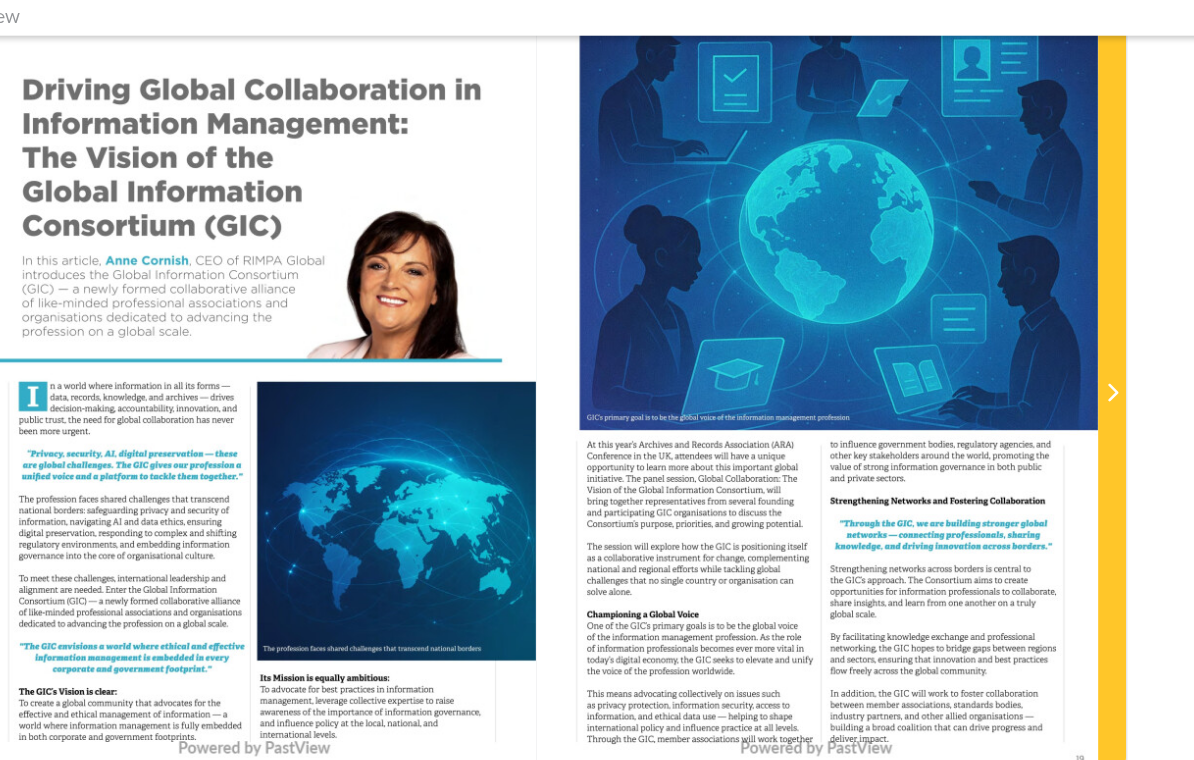 click 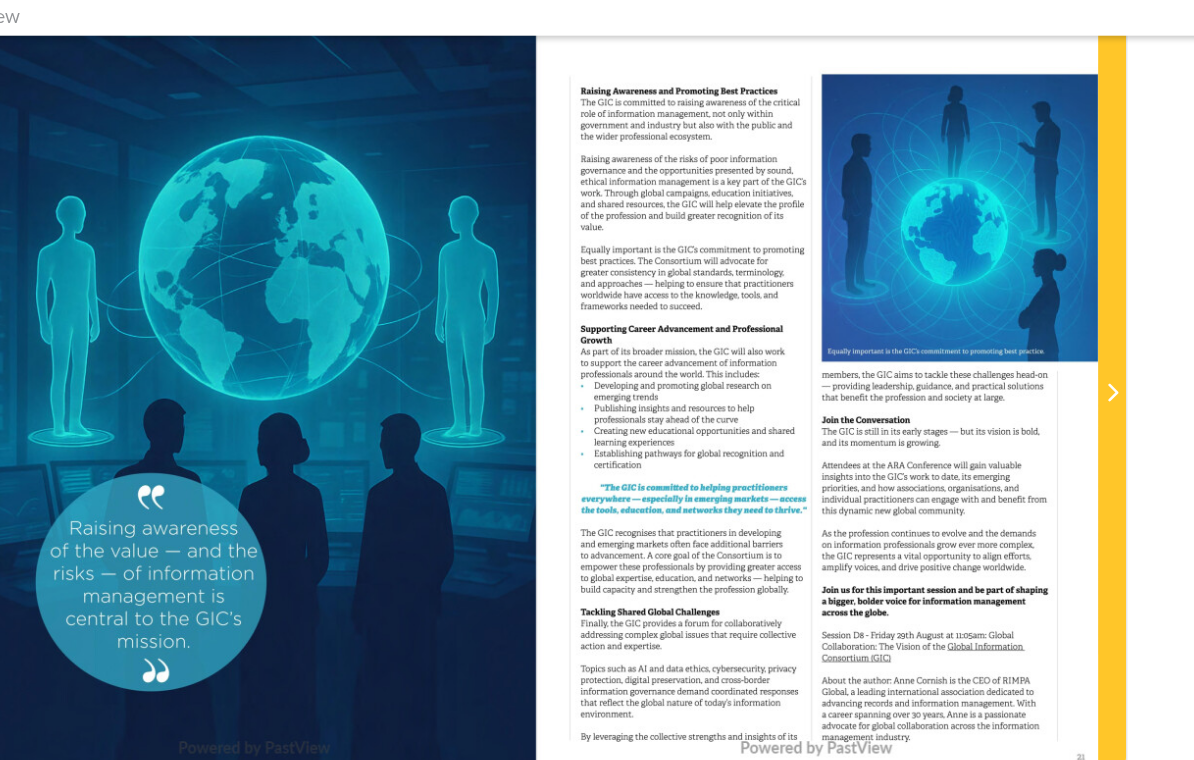 click at bounding box center (1050, 393) 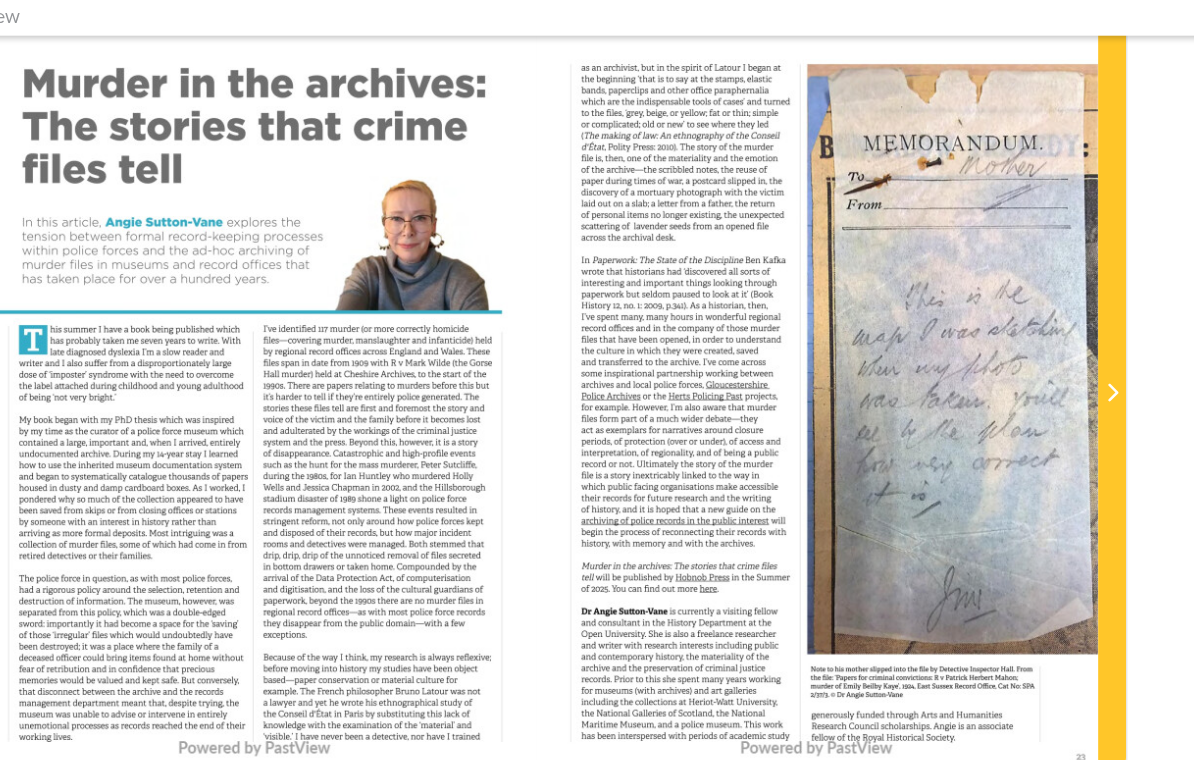 click 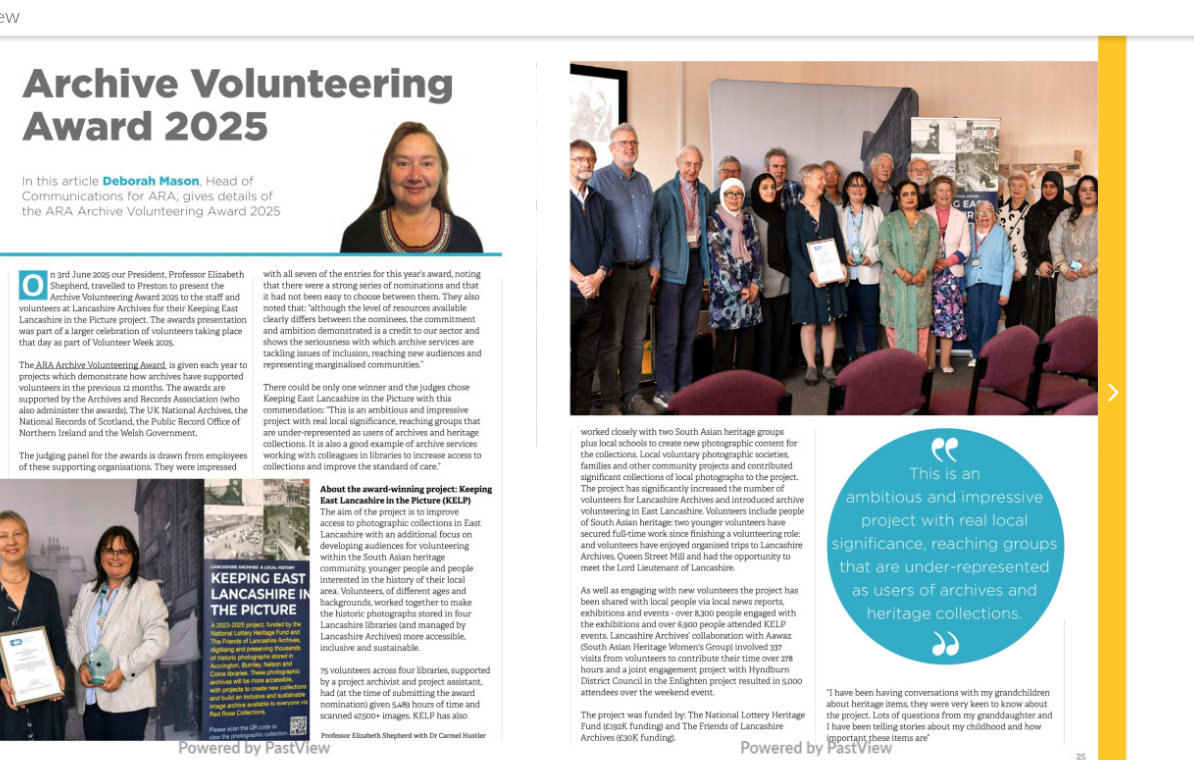 click at bounding box center [1050, 393] 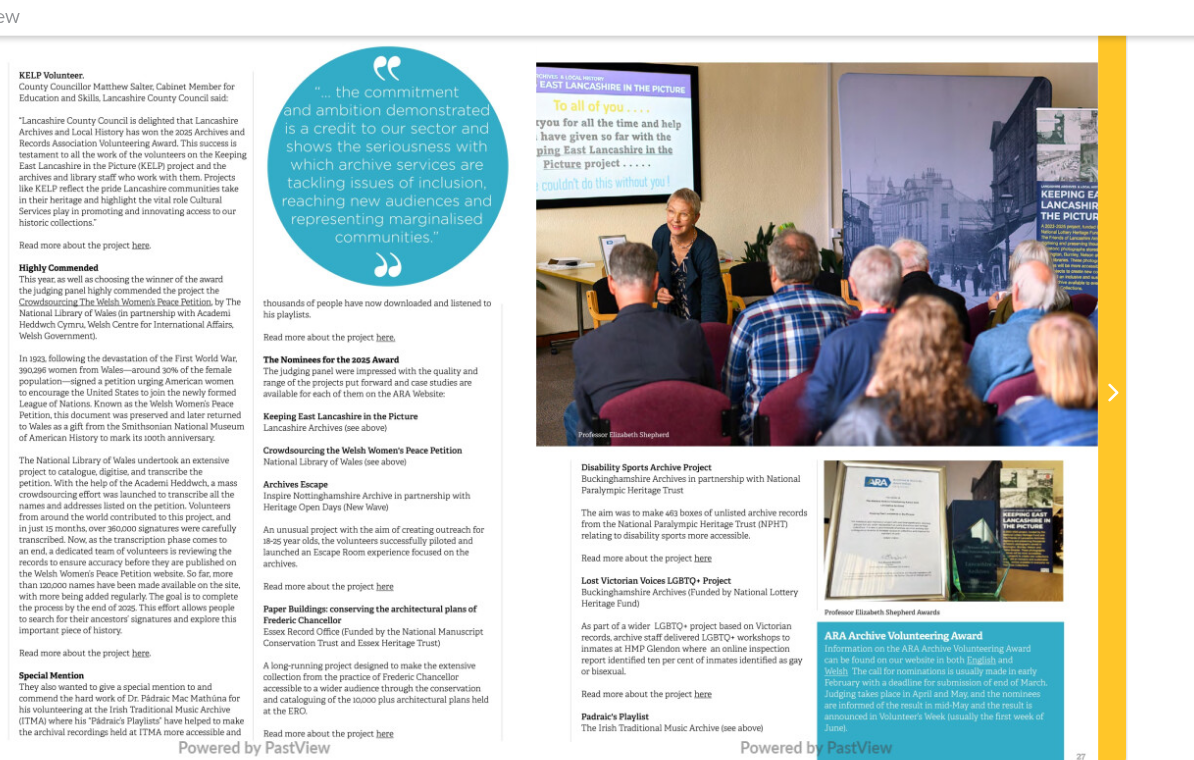 click 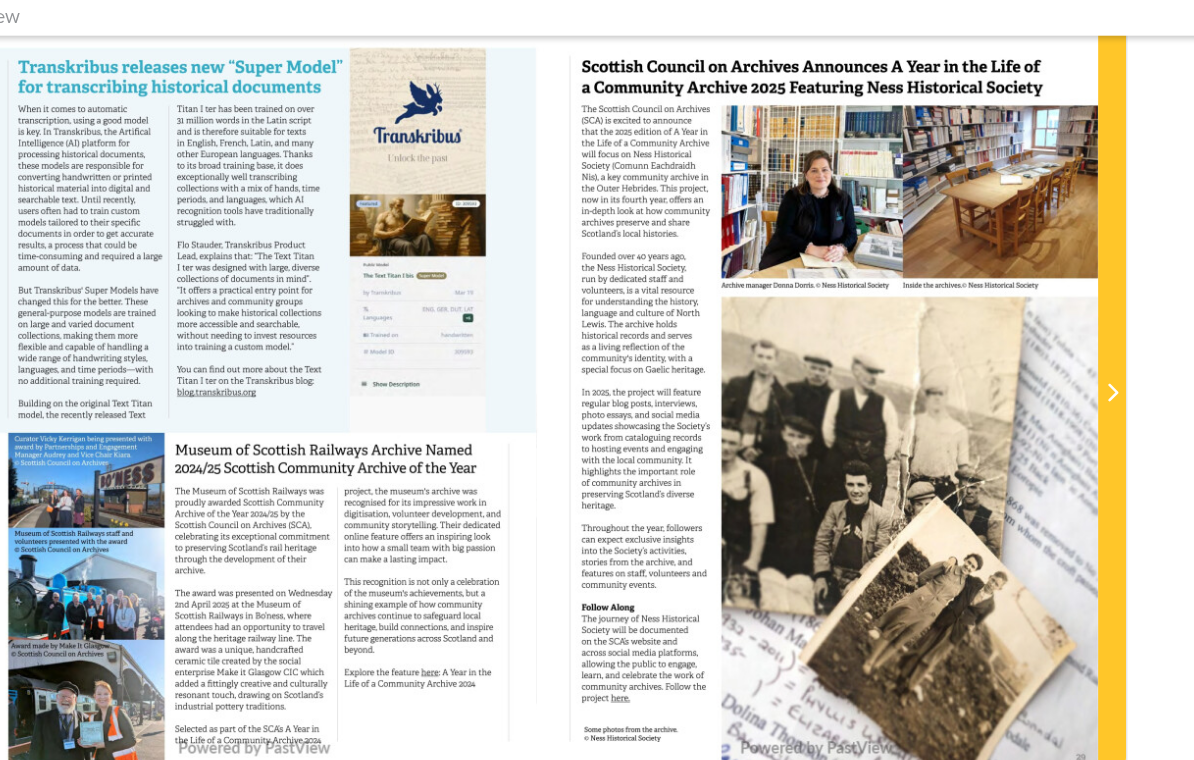 click 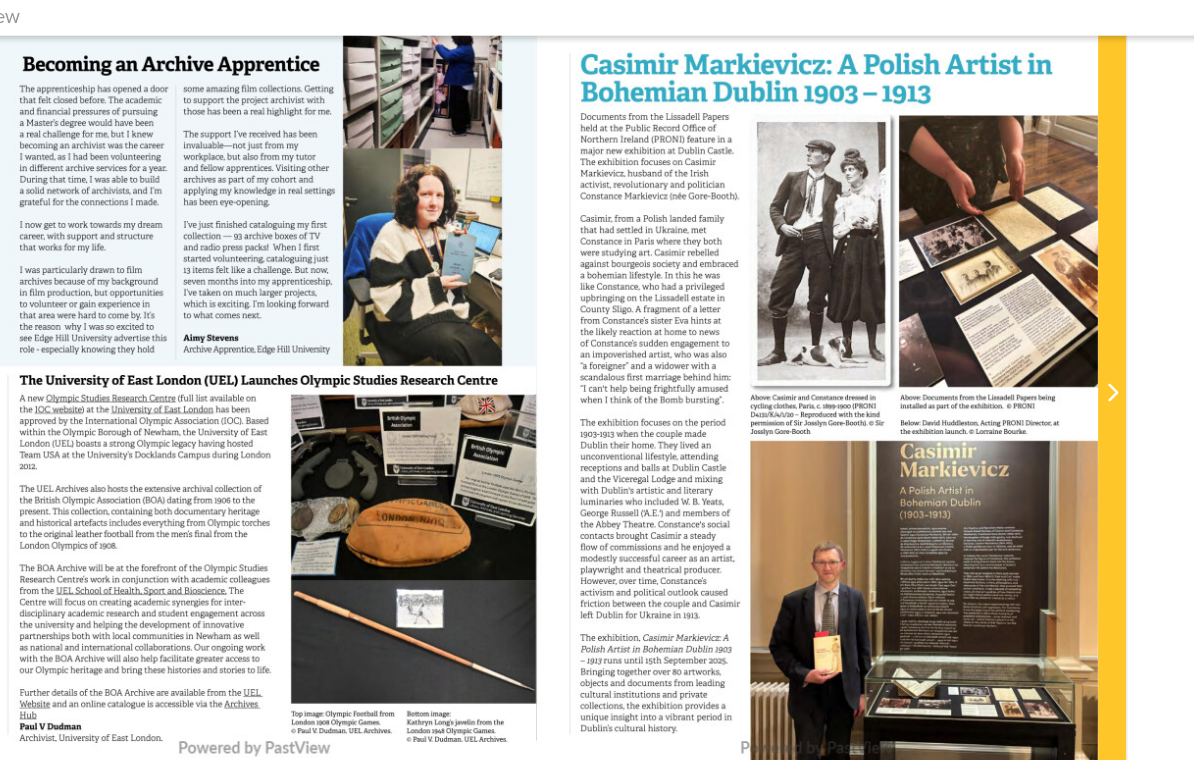 click 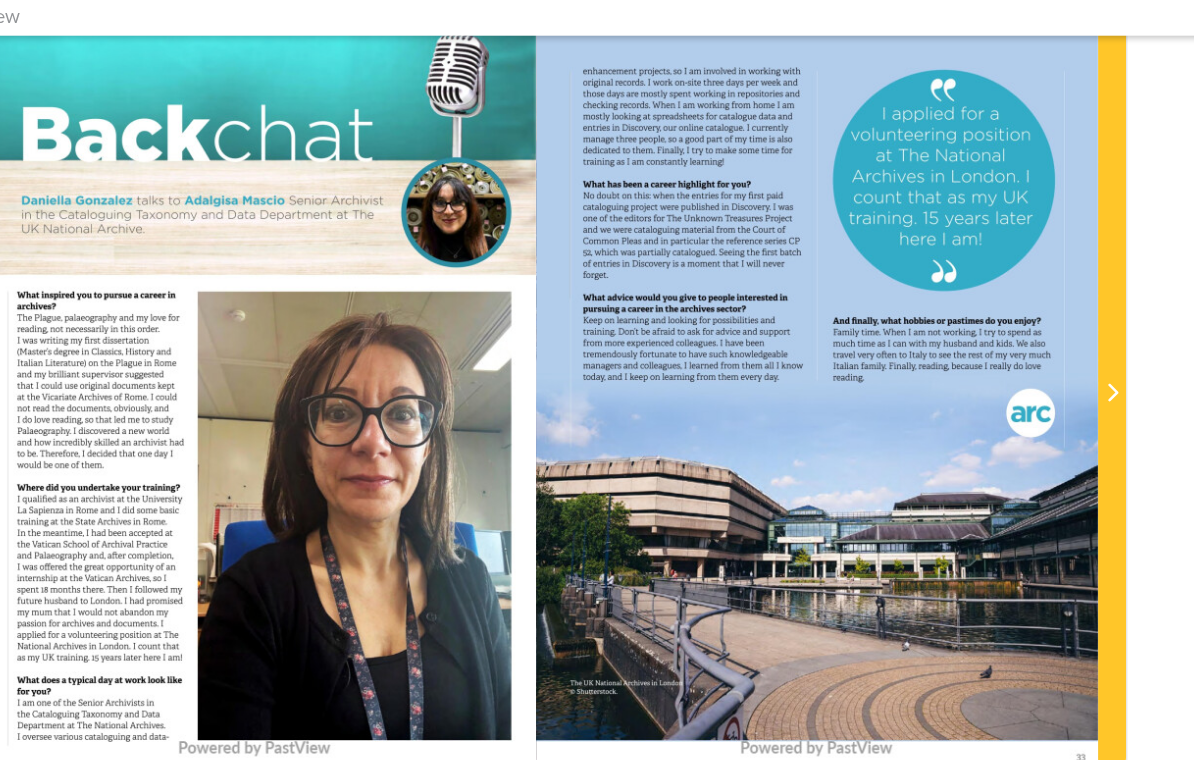 click at bounding box center [1050, 393] 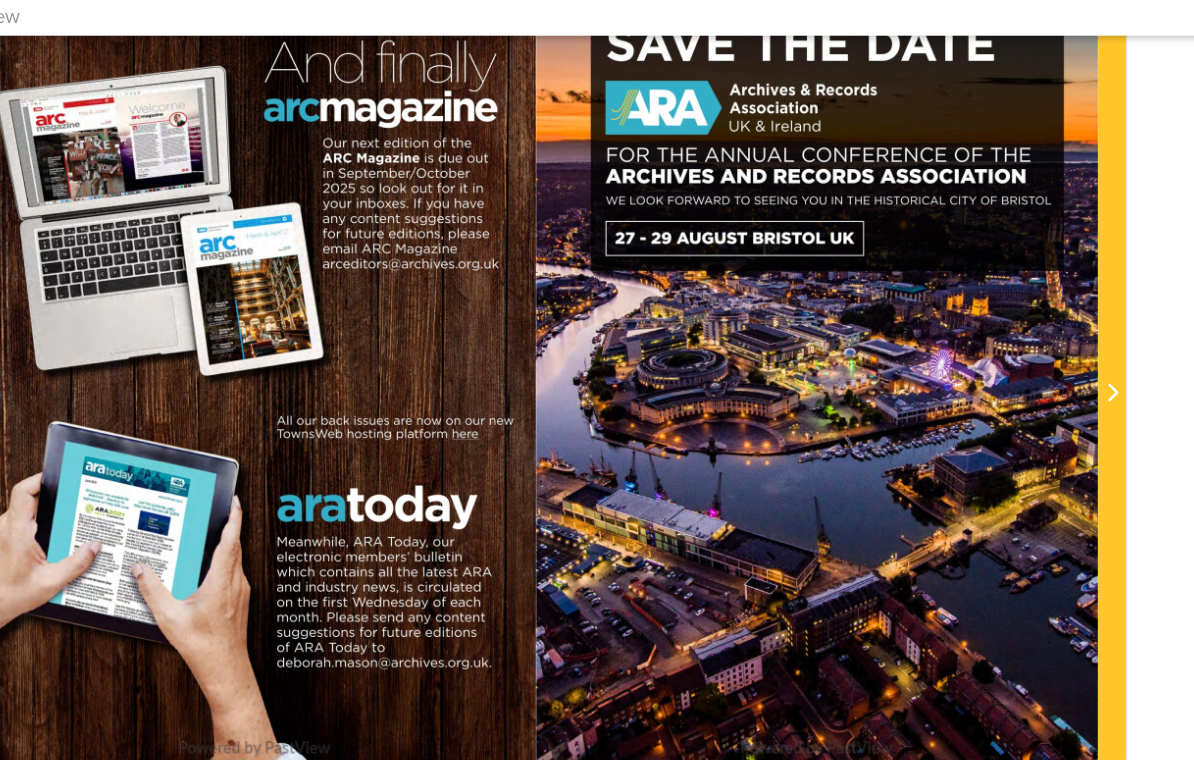 click 